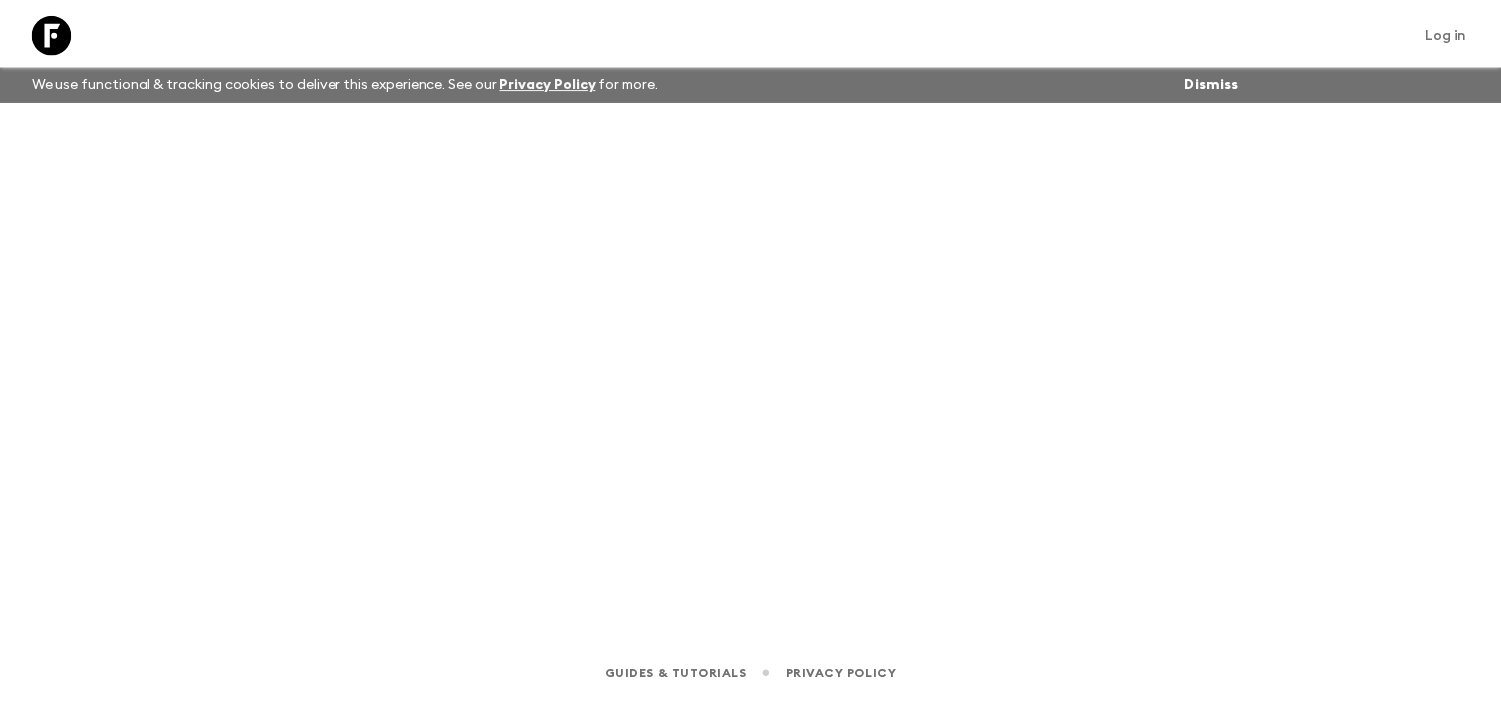 scroll, scrollTop: 0, scrollLeft: 0, axis: both 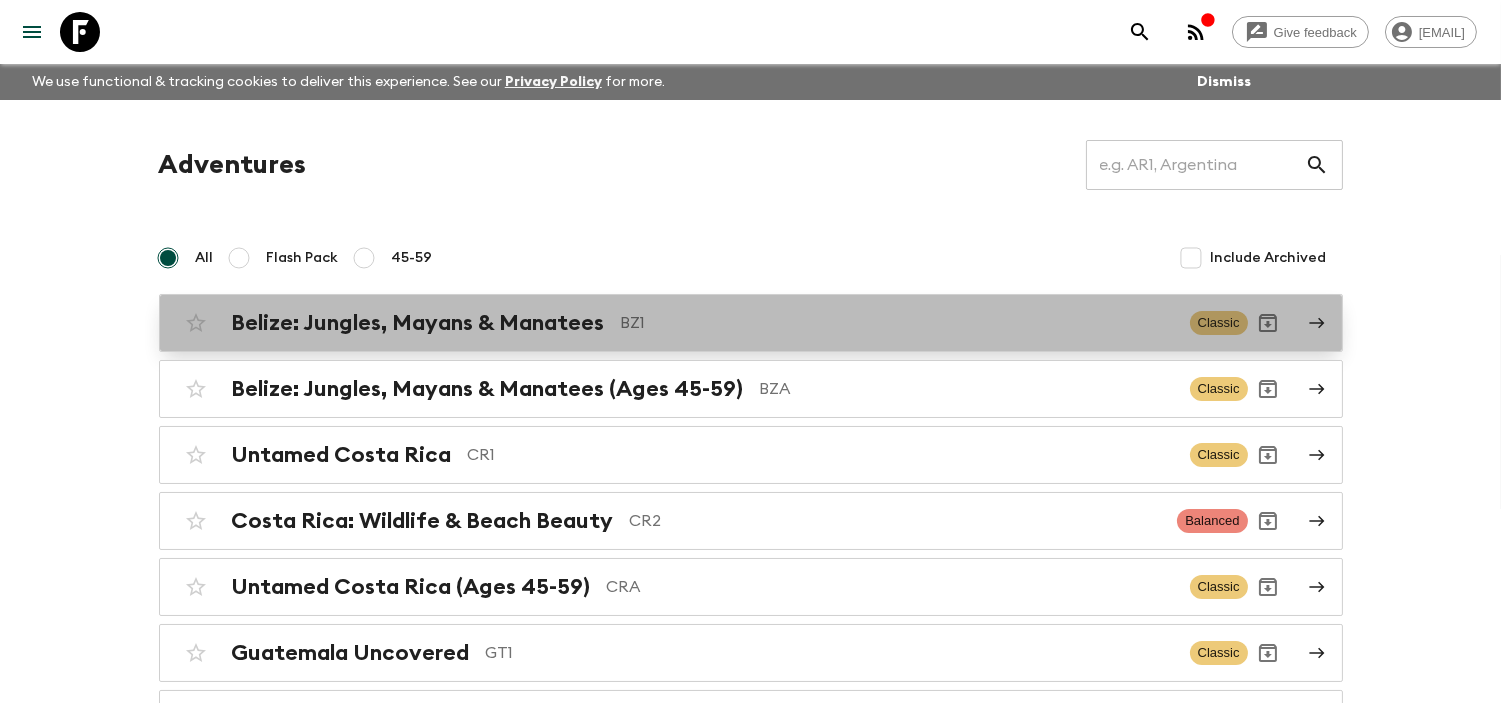 click on "Belize: Jungles, Mayans & Manatees BZ1 Classic" at bounding box center (712, 323) 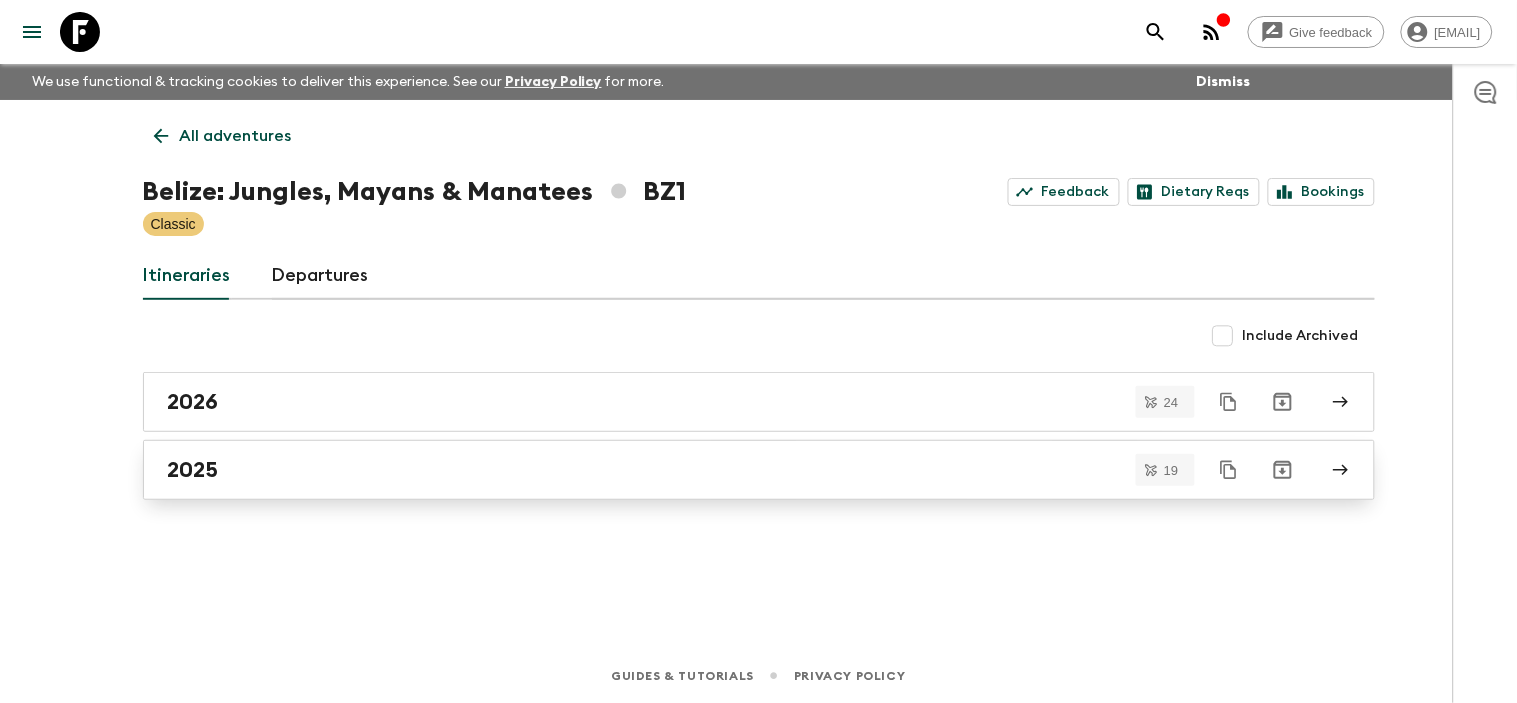 click on "2025" at bounding box center [740, 470] 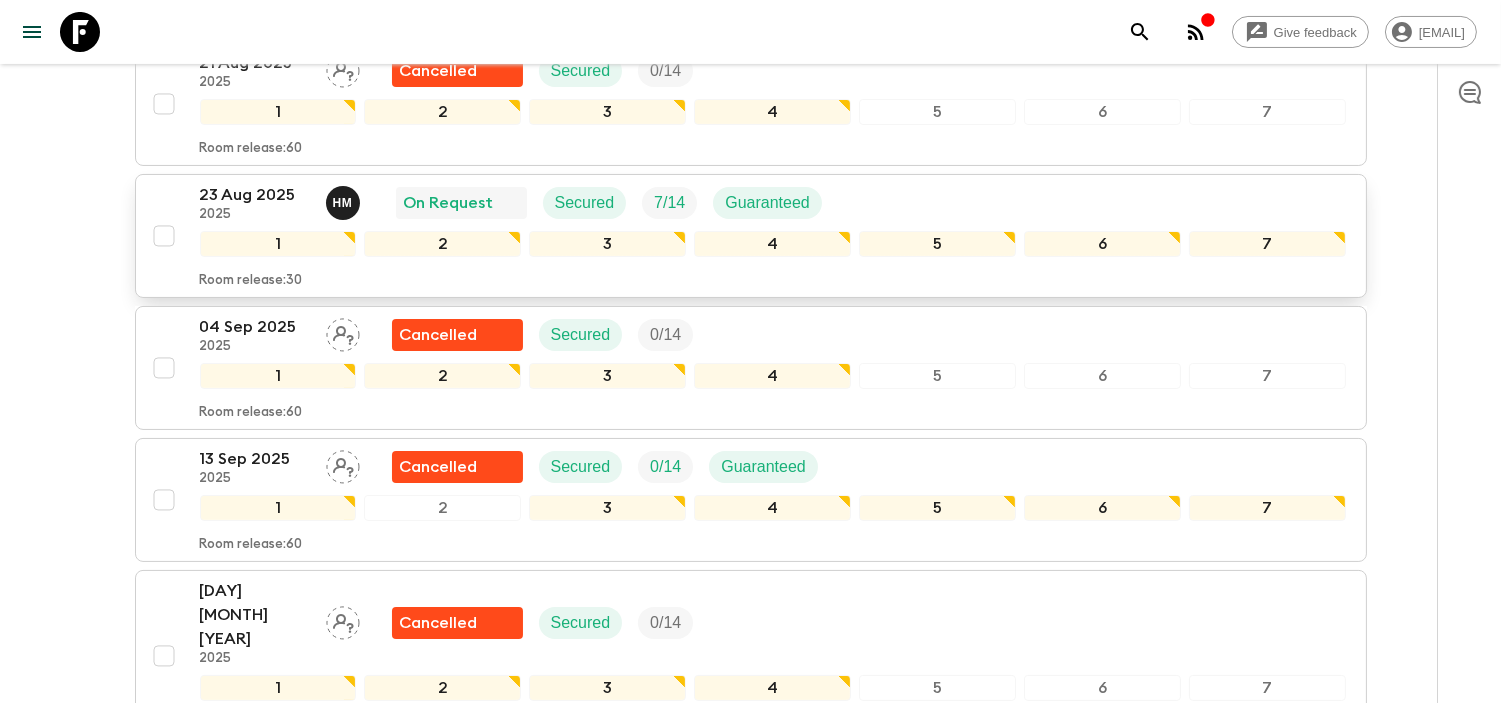 scroll, scrollTop: 555, scrollLeft: 0, axis: vertical 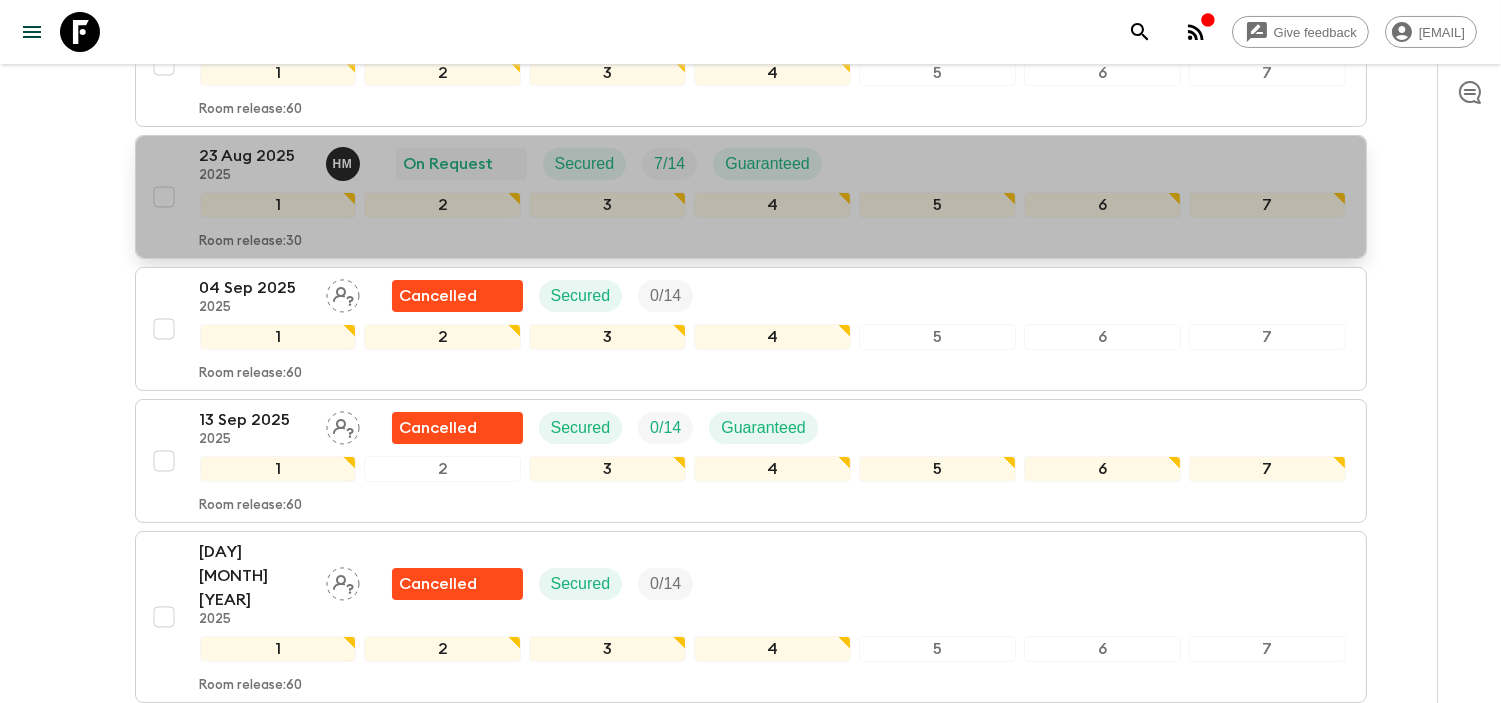 click on "23 Aug 2025" at bounding box center (255, 156) 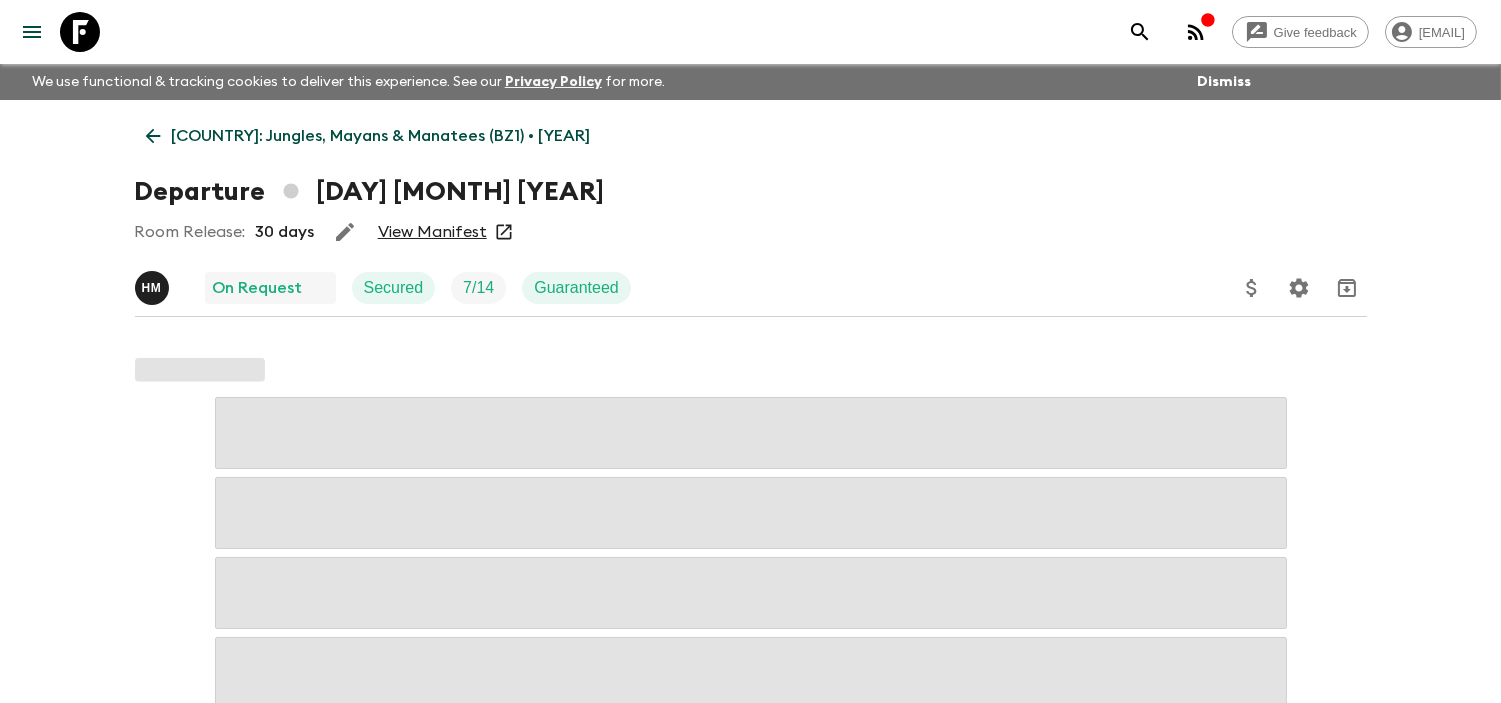 click on "View Manifest" at bounding box center (432, 232) 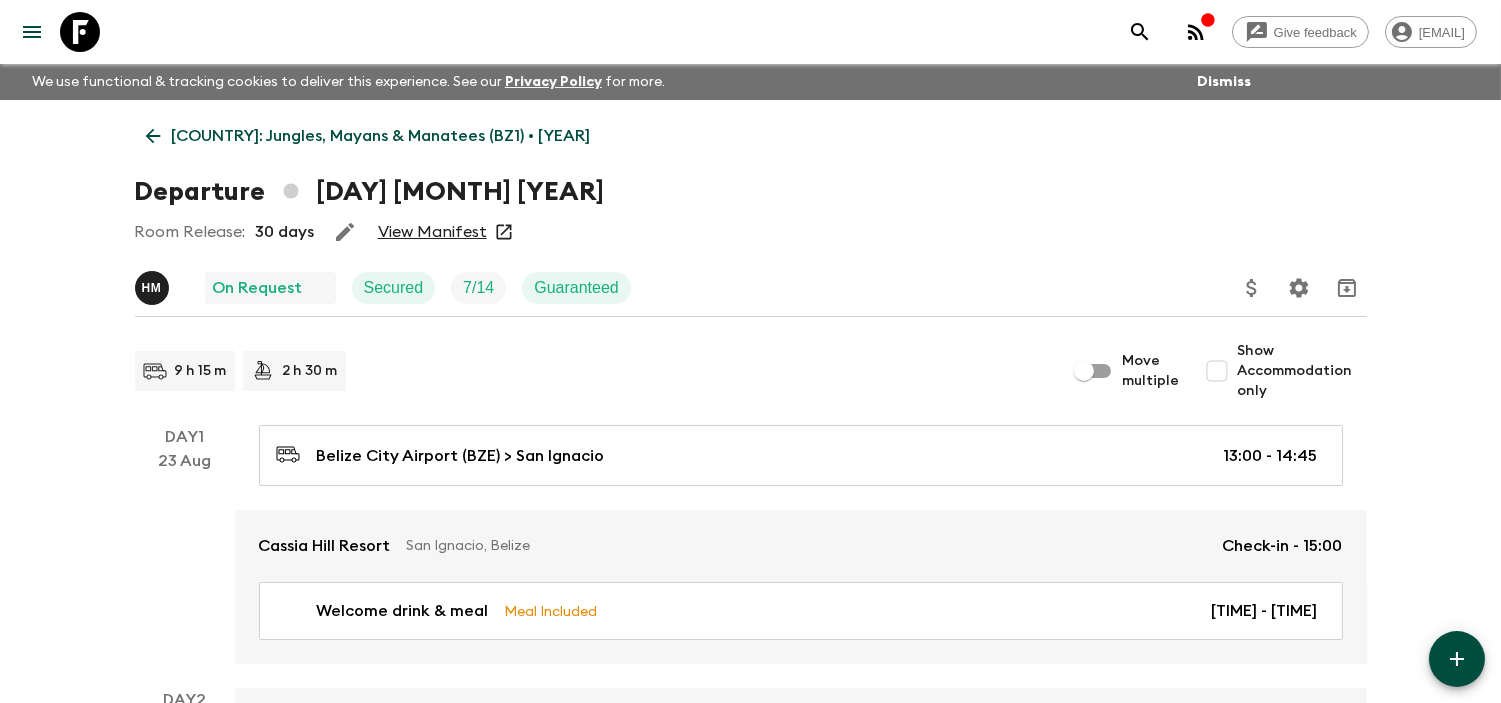 click 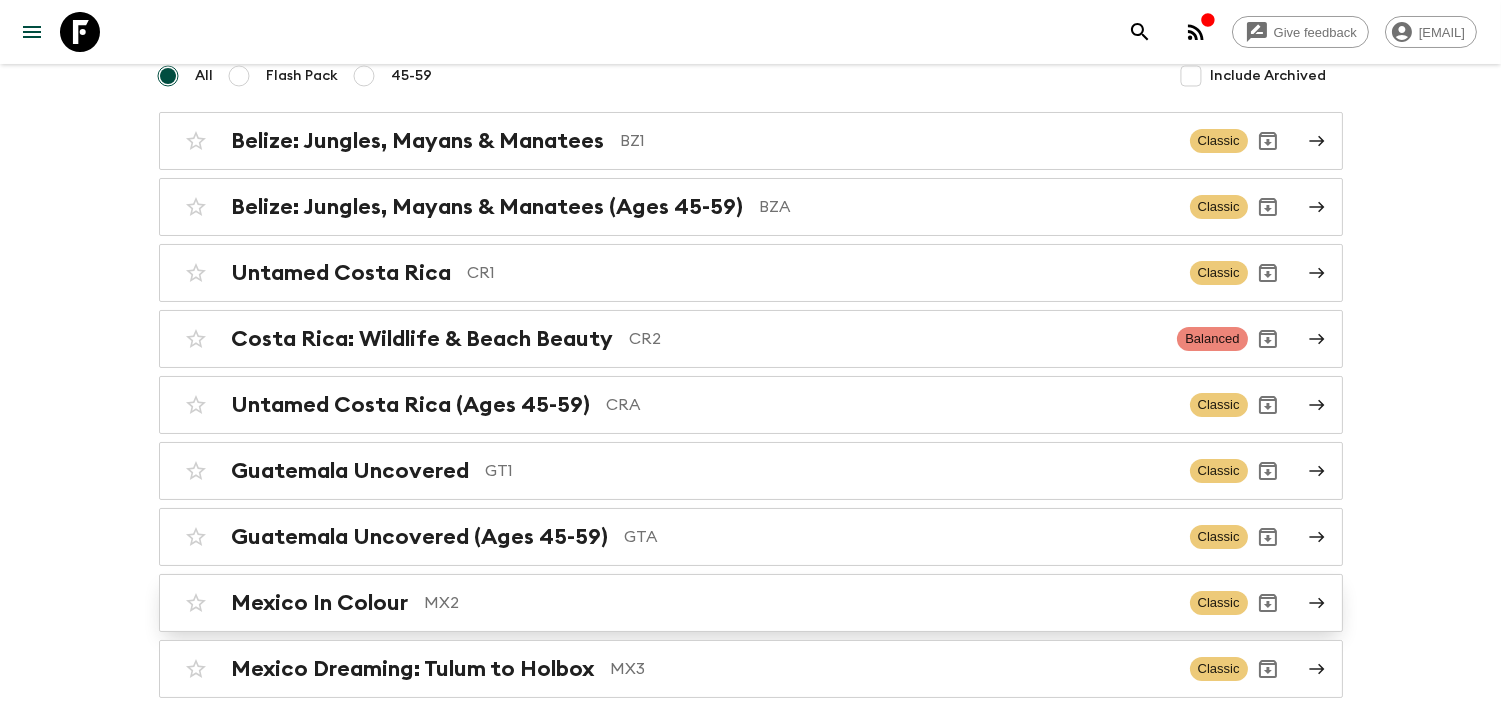 scroll, scrollTop: 0, scrollLeft: 0, axis: both 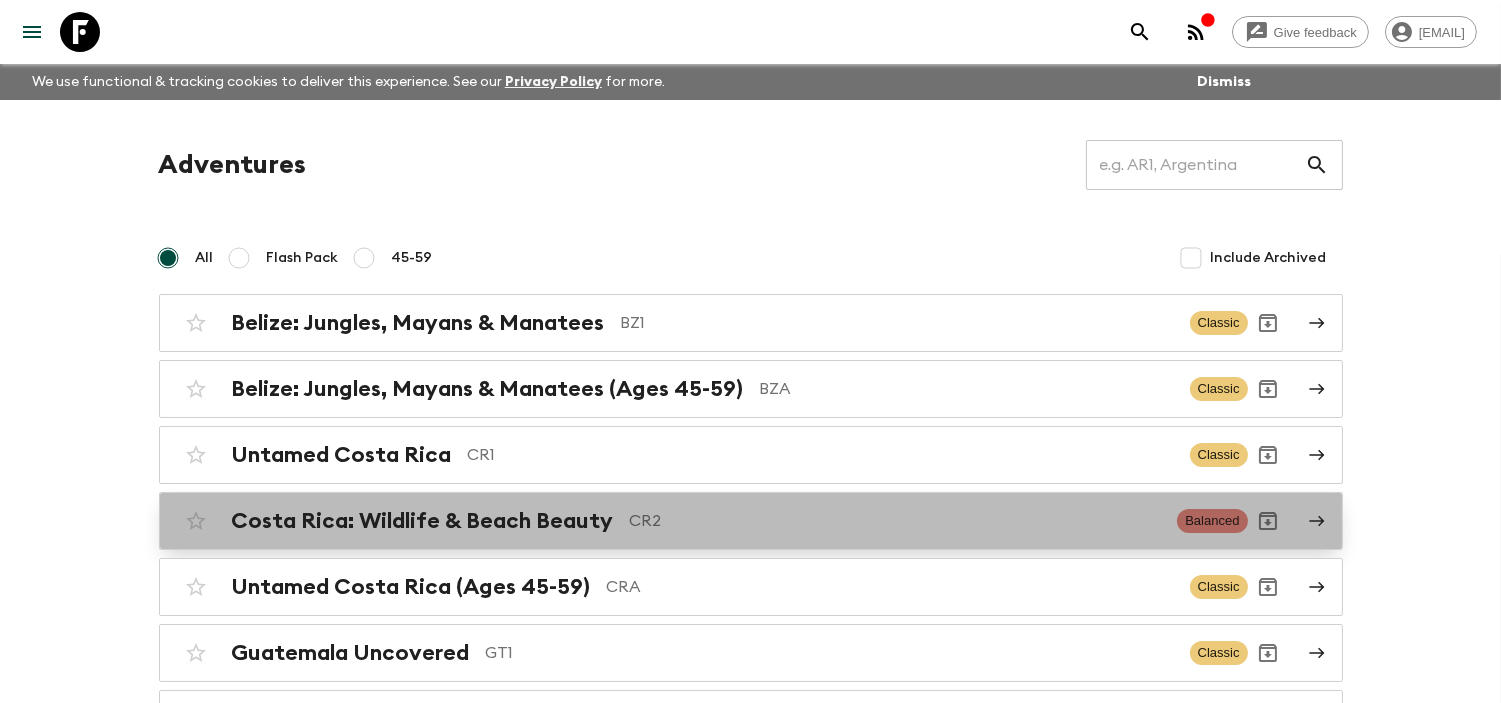 click on "Costa Rica: Wildlife & Beach Beauty" at bounding box center (423, 521) 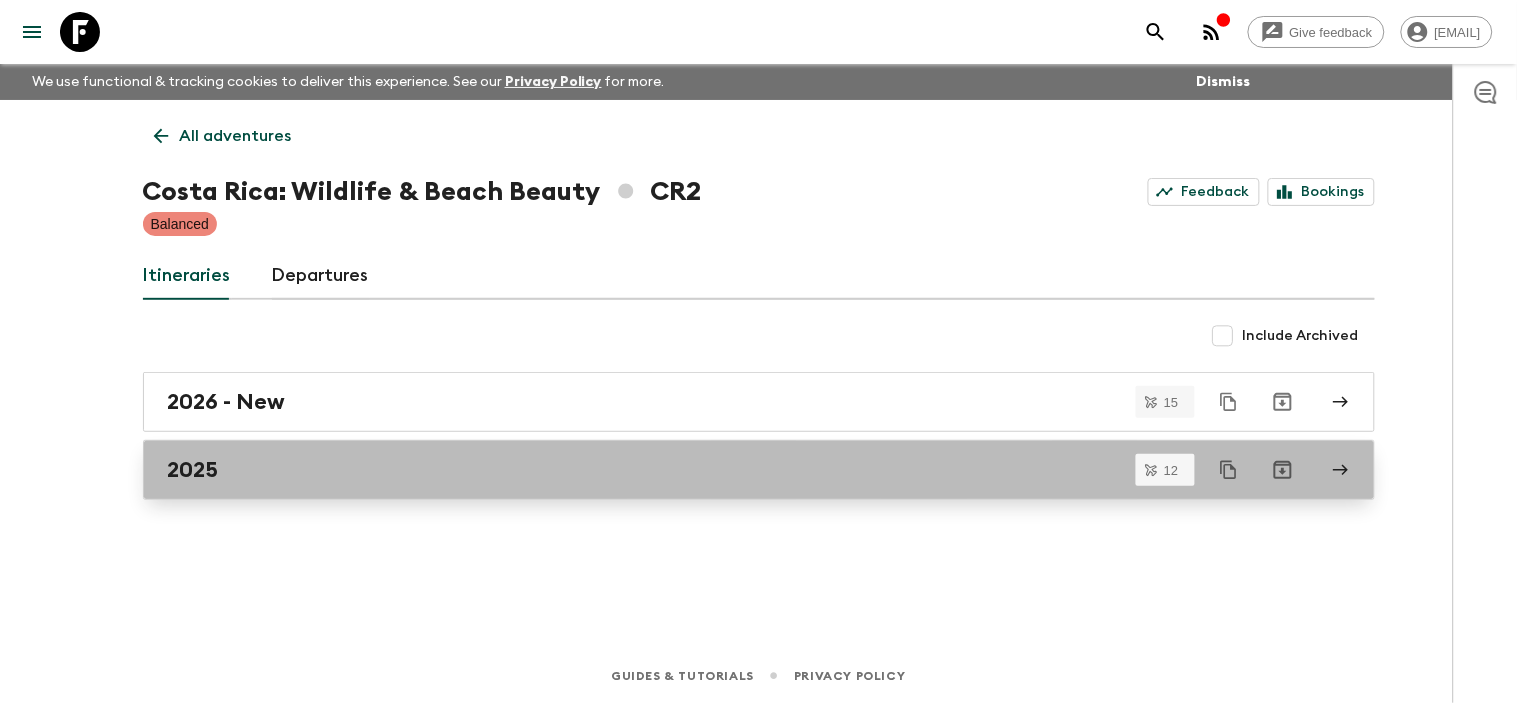 click on "2025" at bounding box center (759, 470) 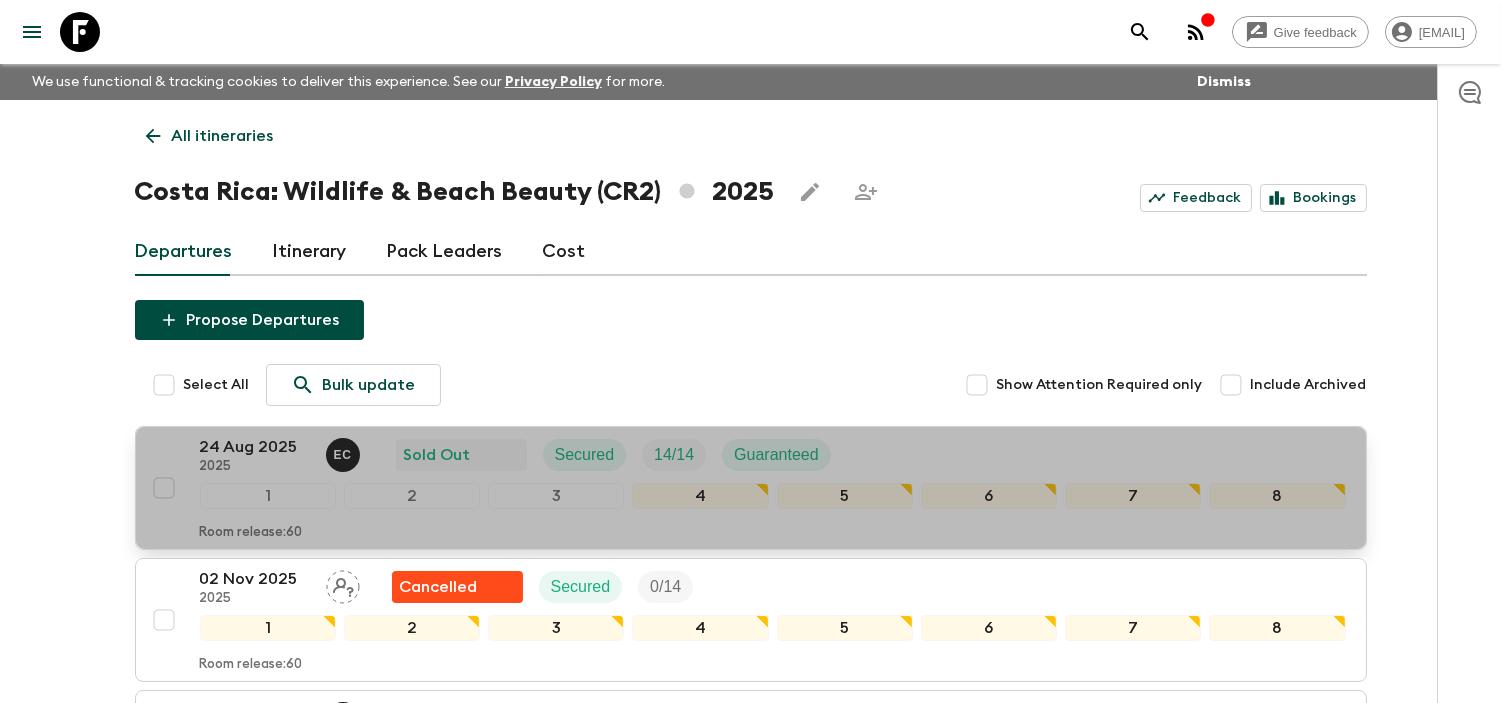click on "24 Aug 2025" at bounding box center [255, 447] 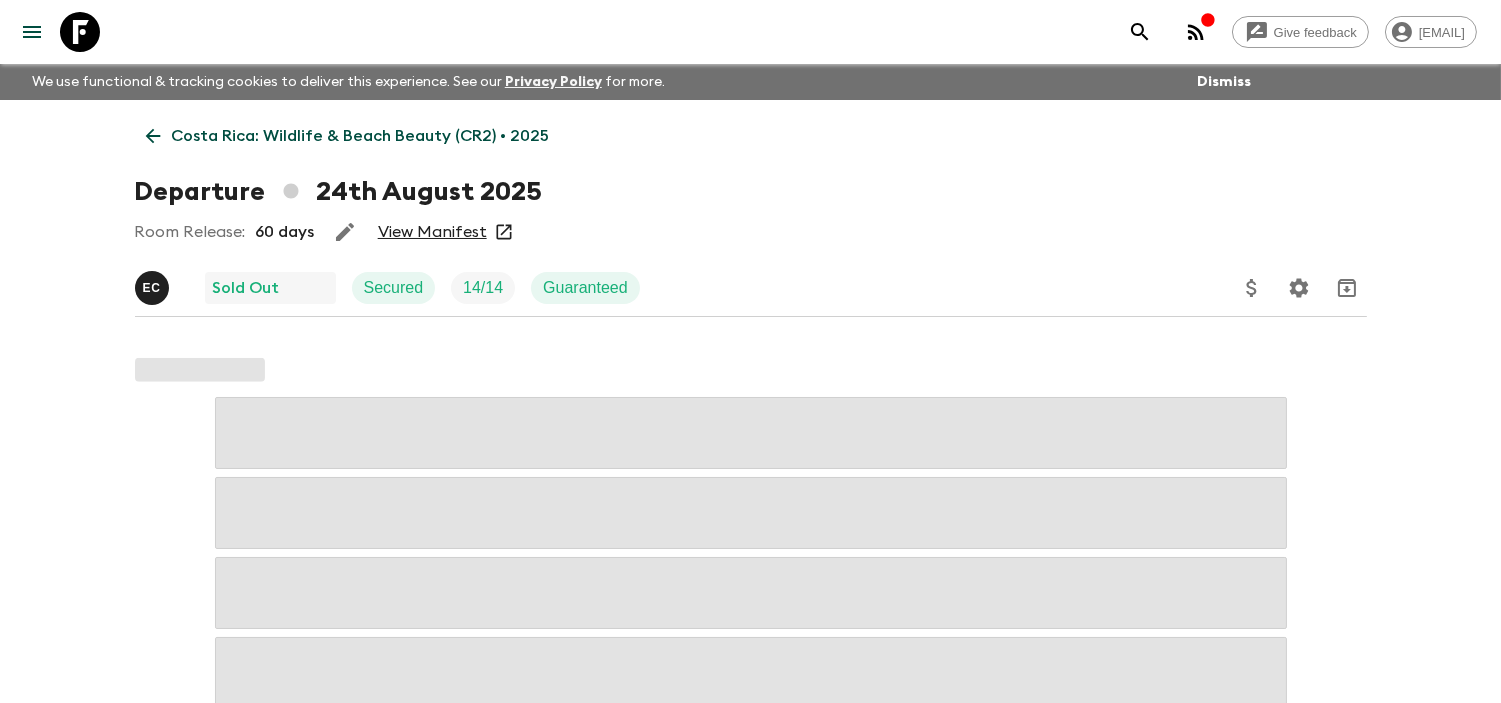 click on "View Manifest" at bounding box center (432, 232) 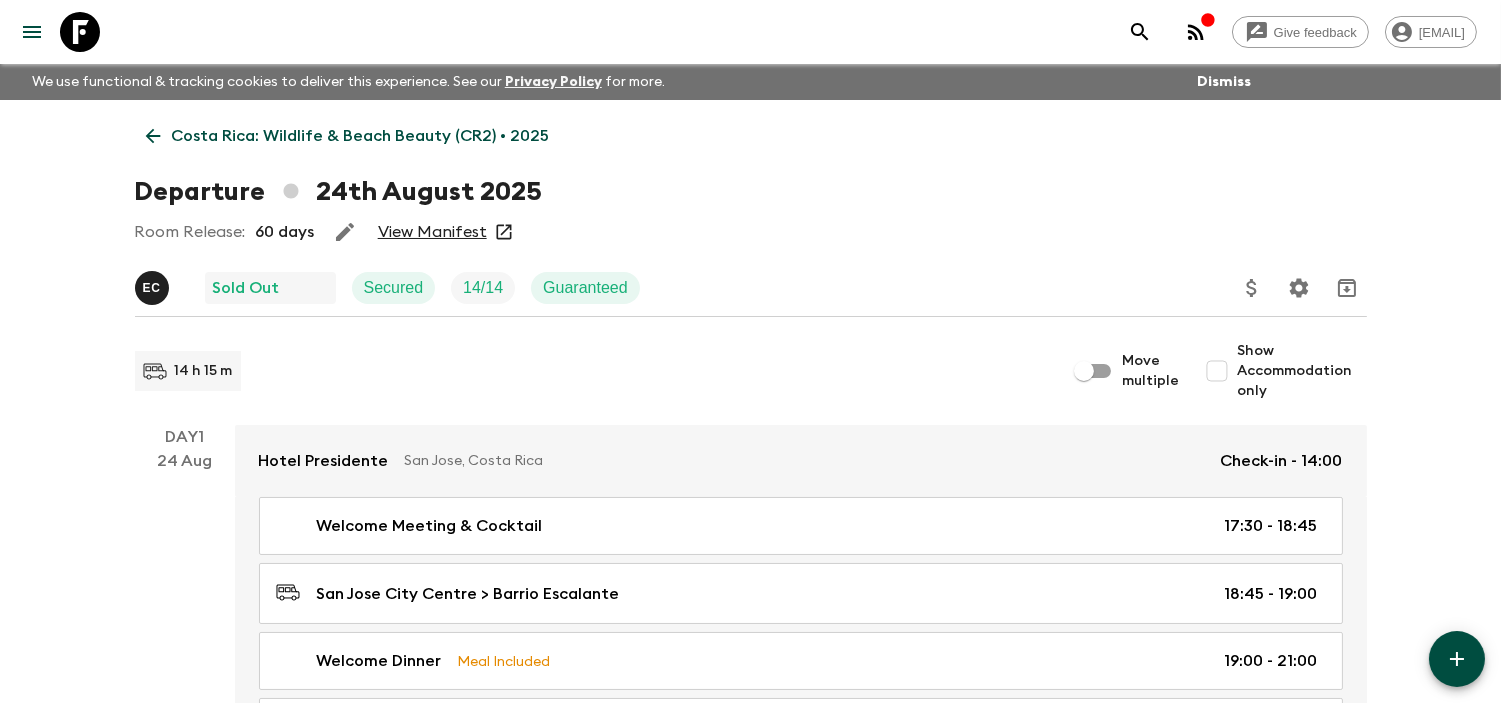 click 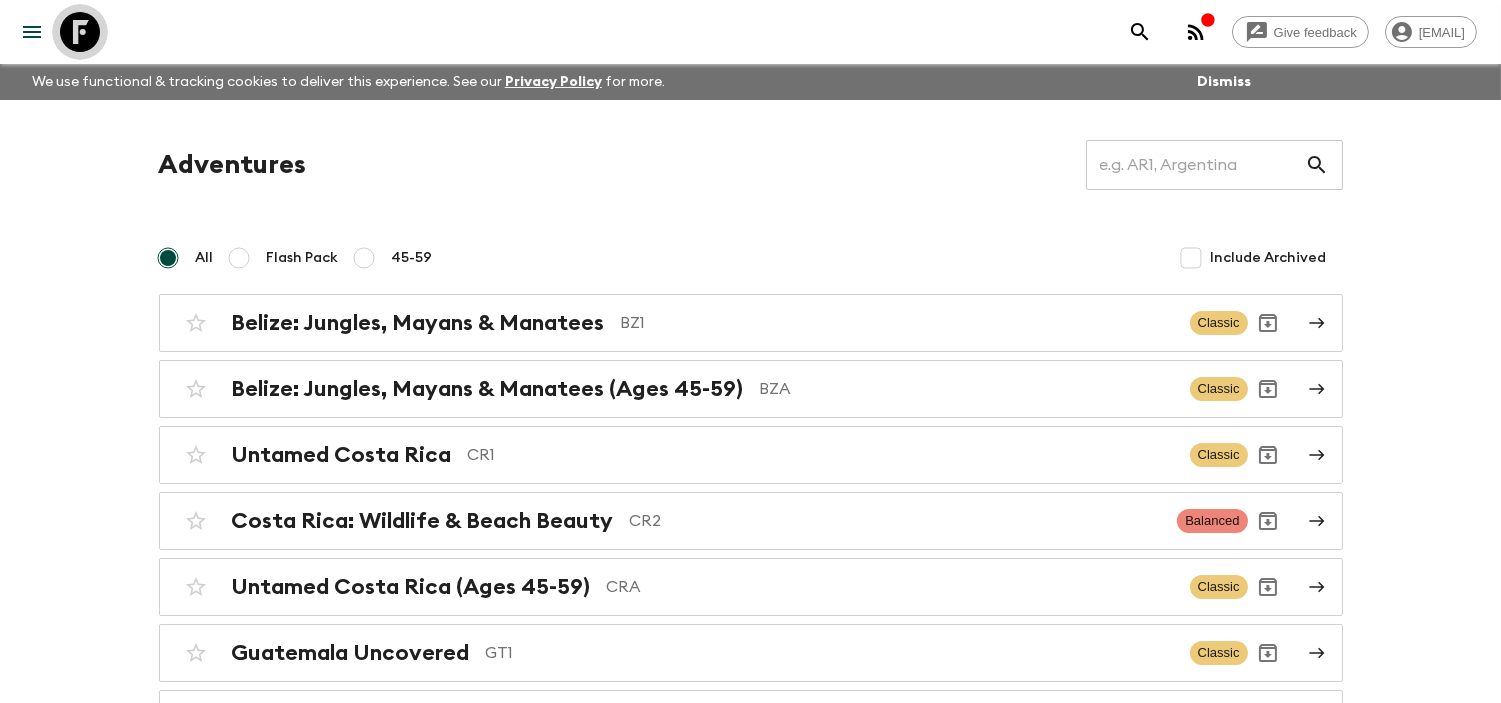 click 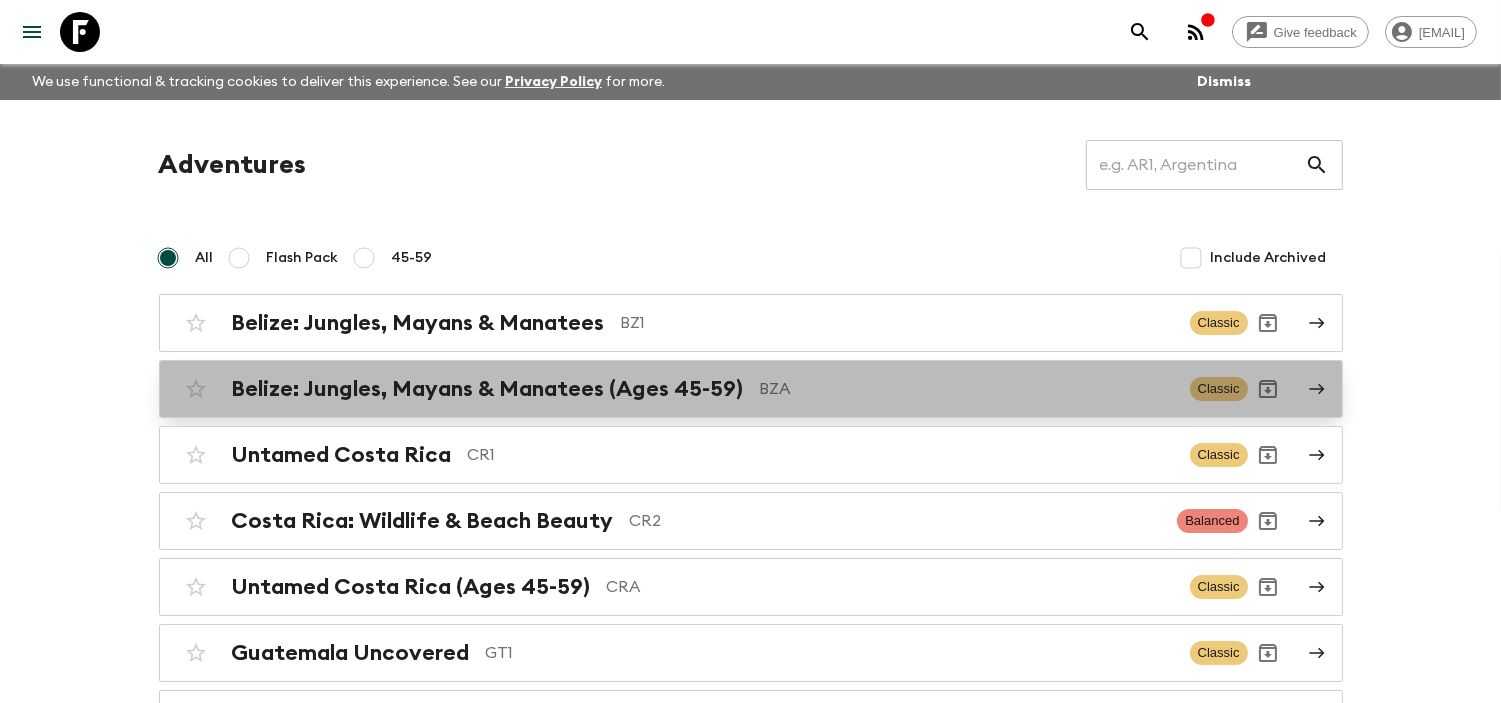 click on "Belize: Jungles, Mayans & Manatees (Ages 45-59)" at bounding box center [488, 389] 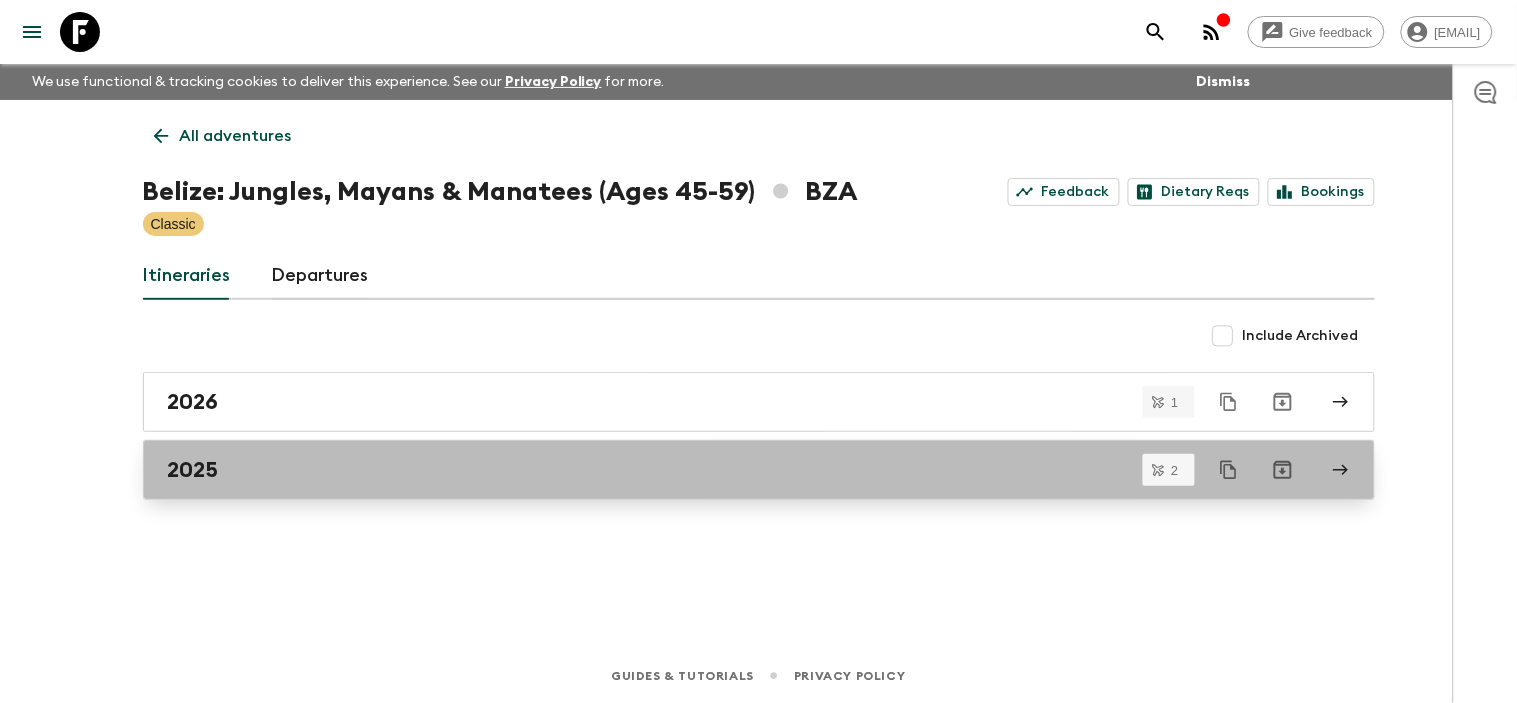 click on "2025" at bounding box center [759, 470] 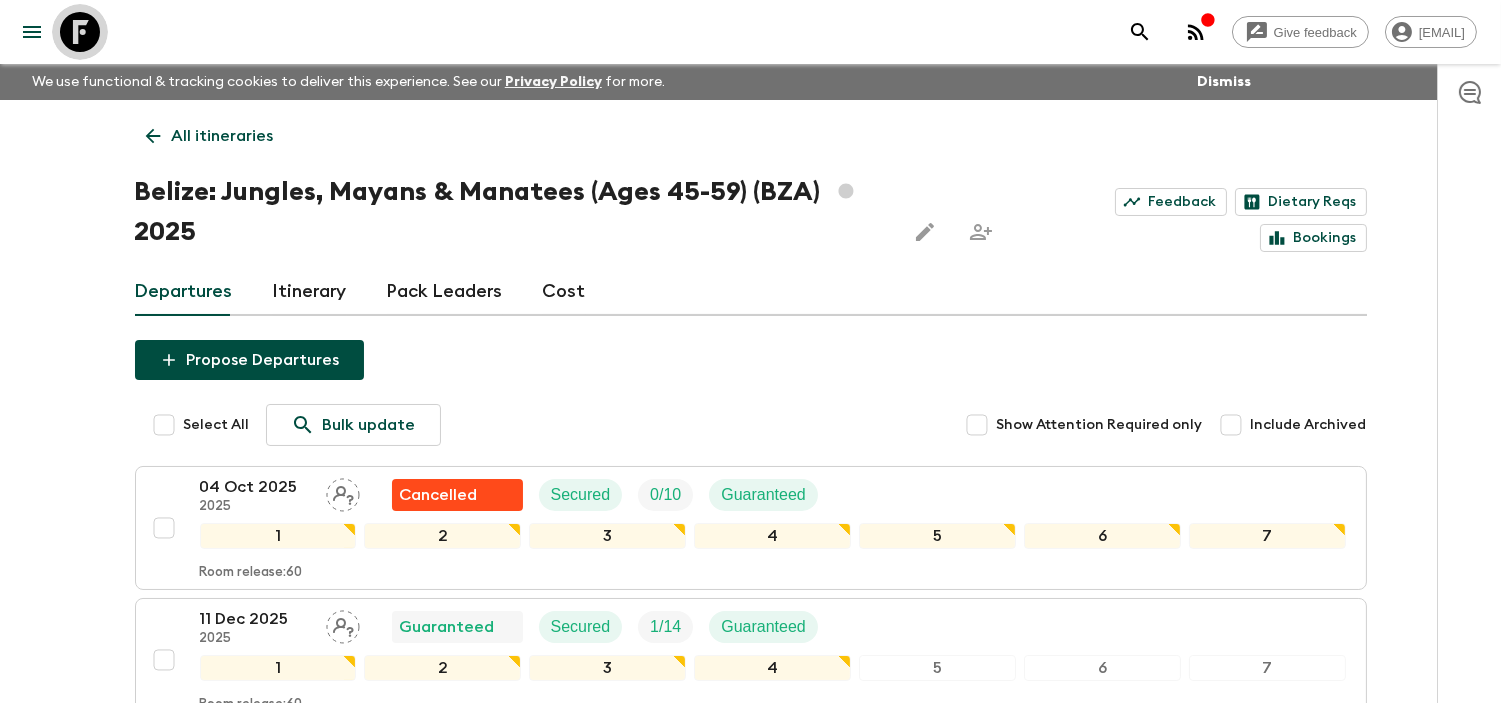 click 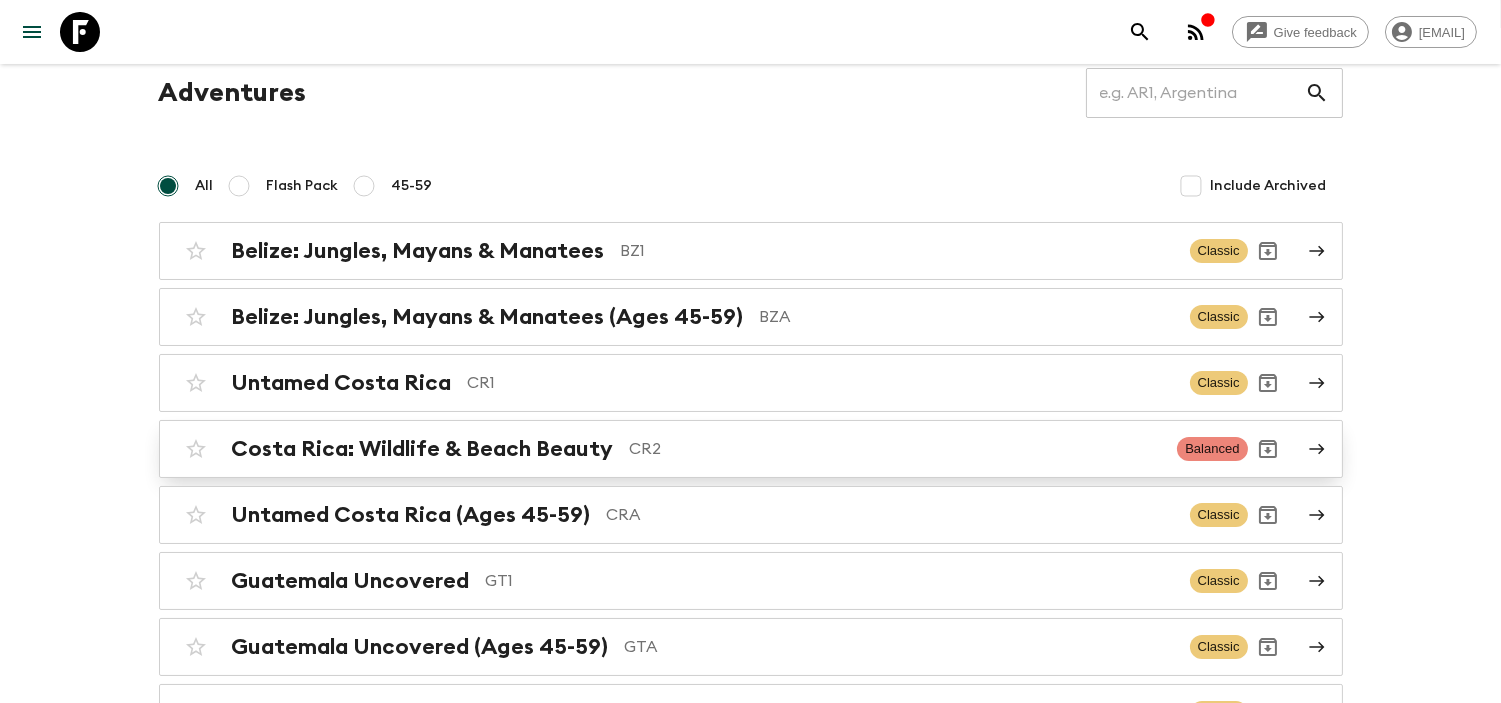 scroll, scrollTop: 111, scrollLeft: 0, axis: vertical 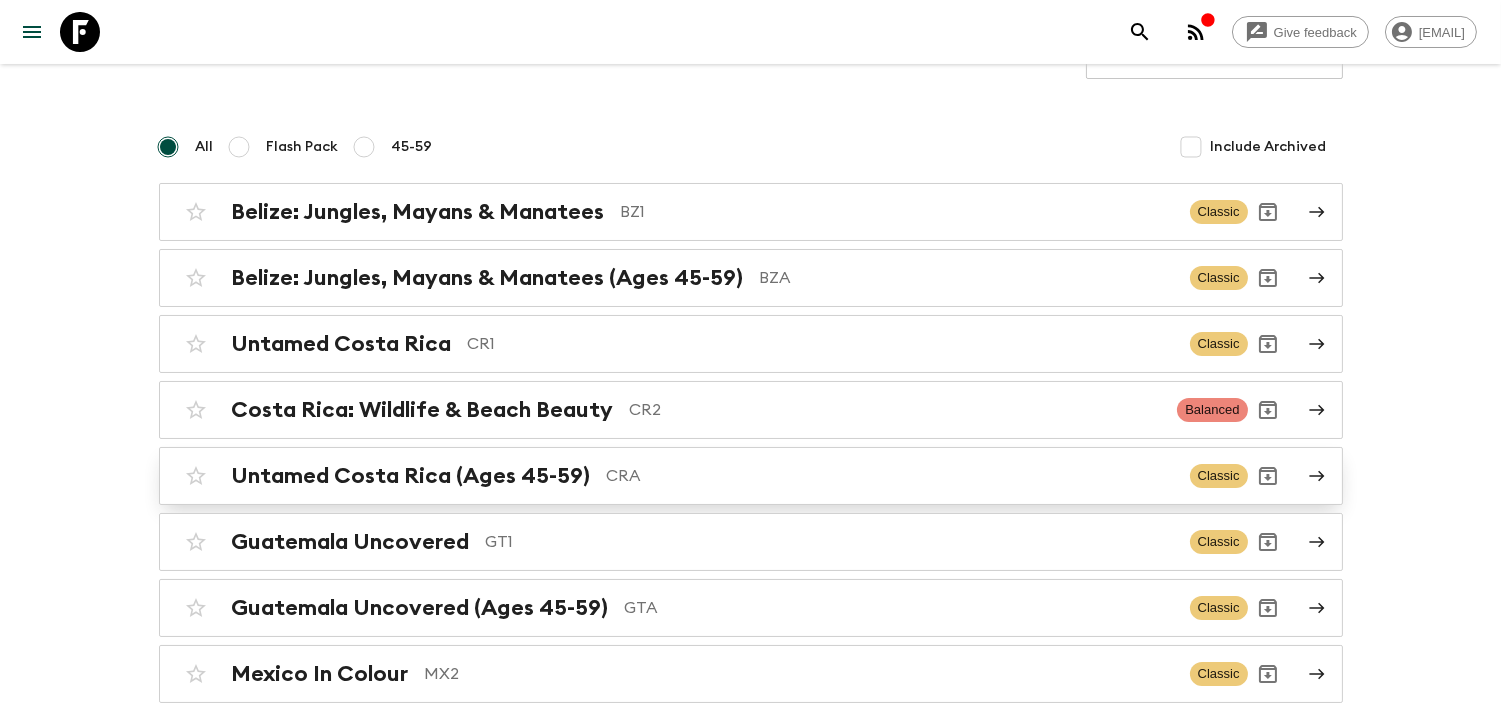 click on "Untamed Costa Rica (Ages 45-59) CRA" at bounding box center [703, 476] 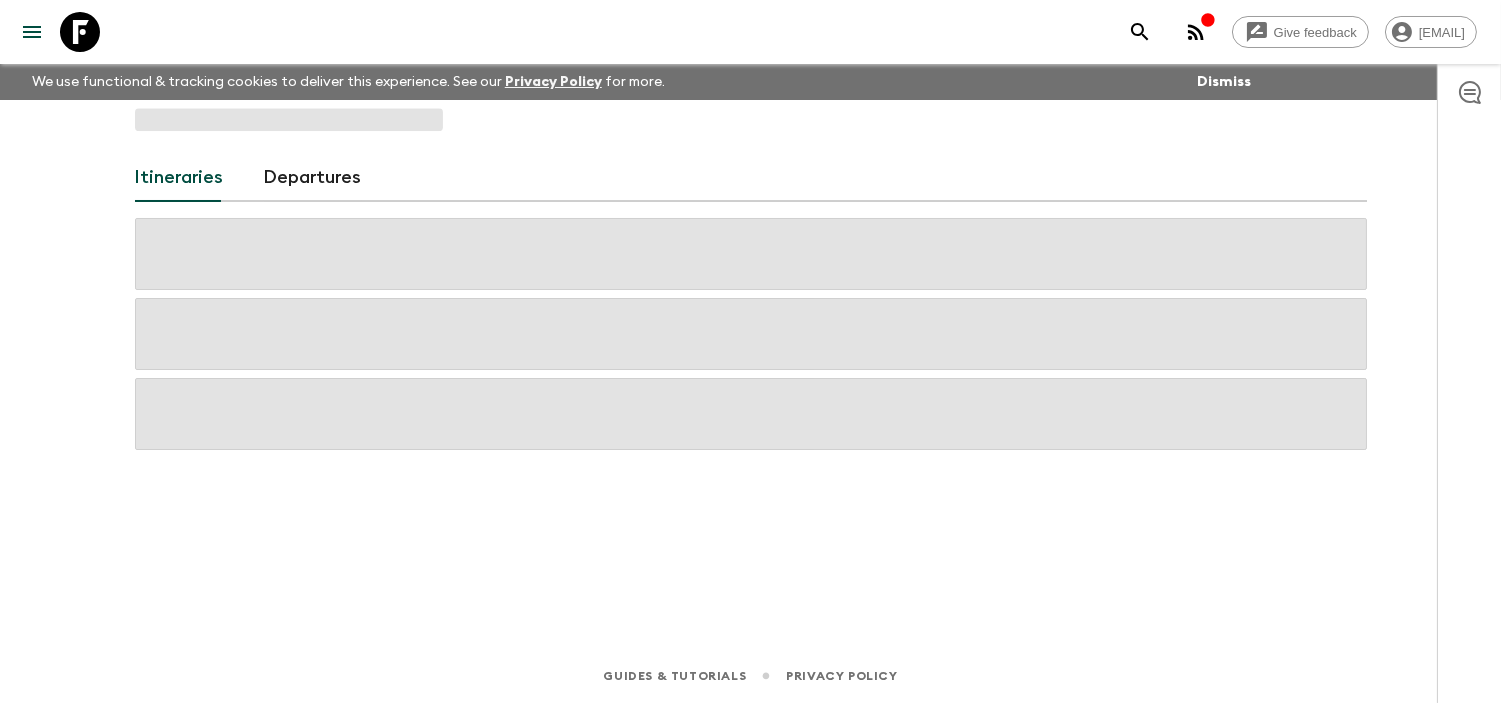scroll, scrollTop: 0, scrollLeft: 0, axis: both 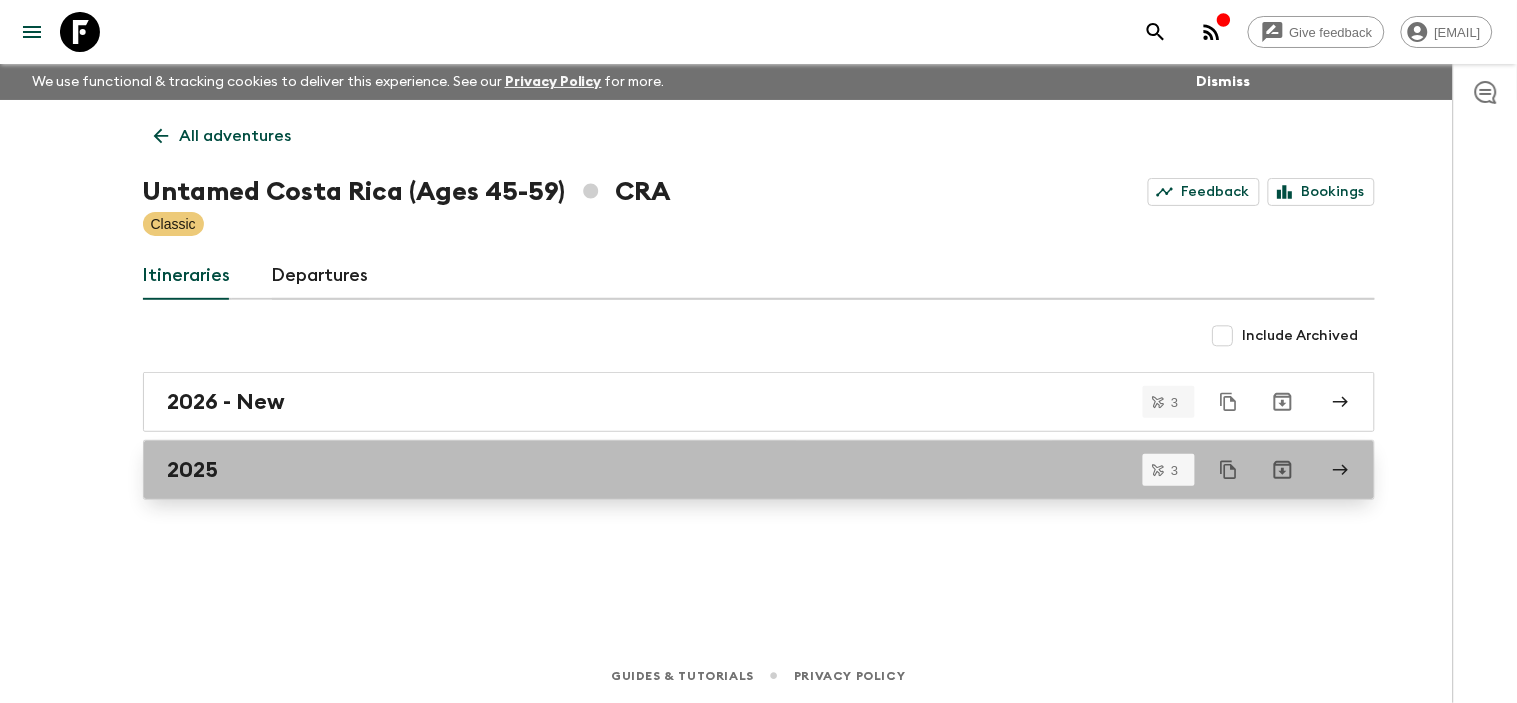 click on "2025" at bounding box center (759, 470) 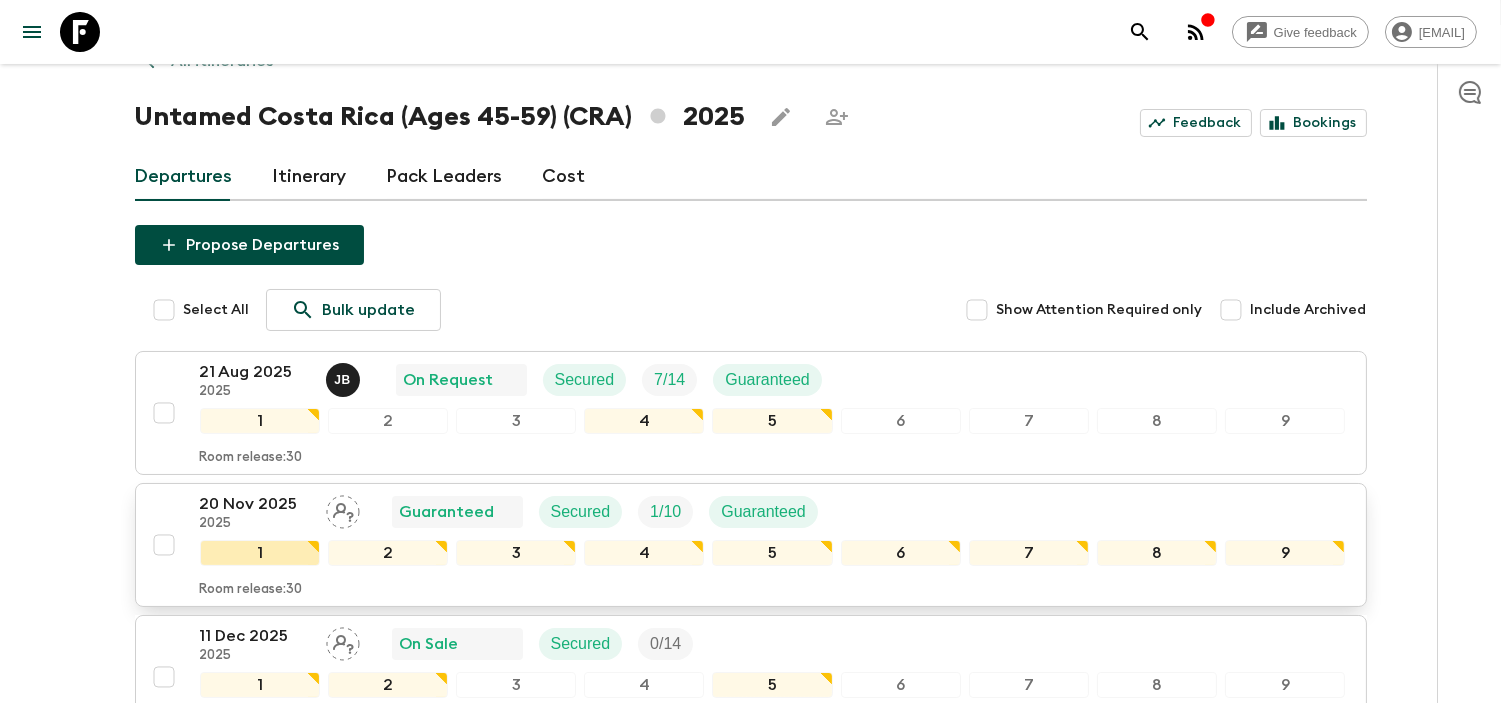 scroll, scrollTop: 222, scrollLeft: 0, axis: vertical 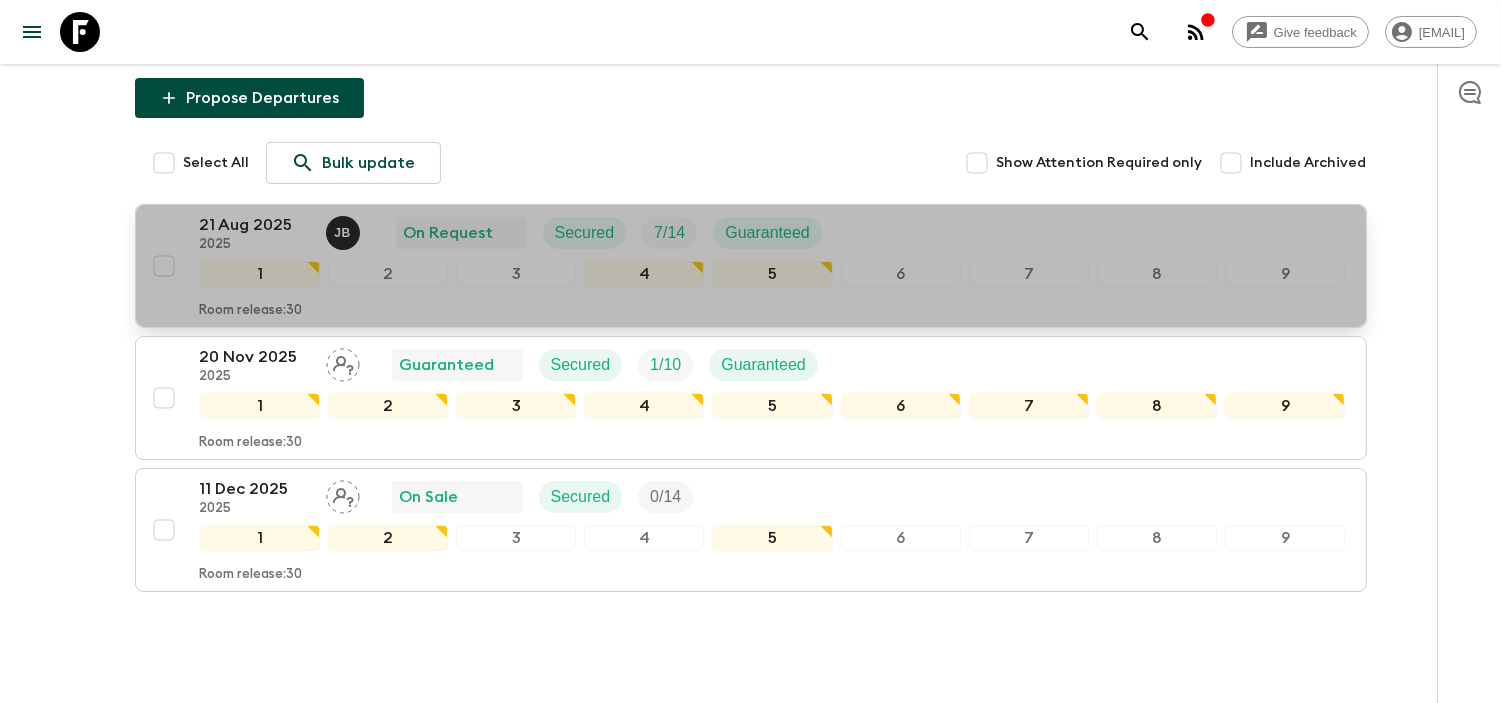 click on "21 Aug 2025" at bounding box center (255, 225) 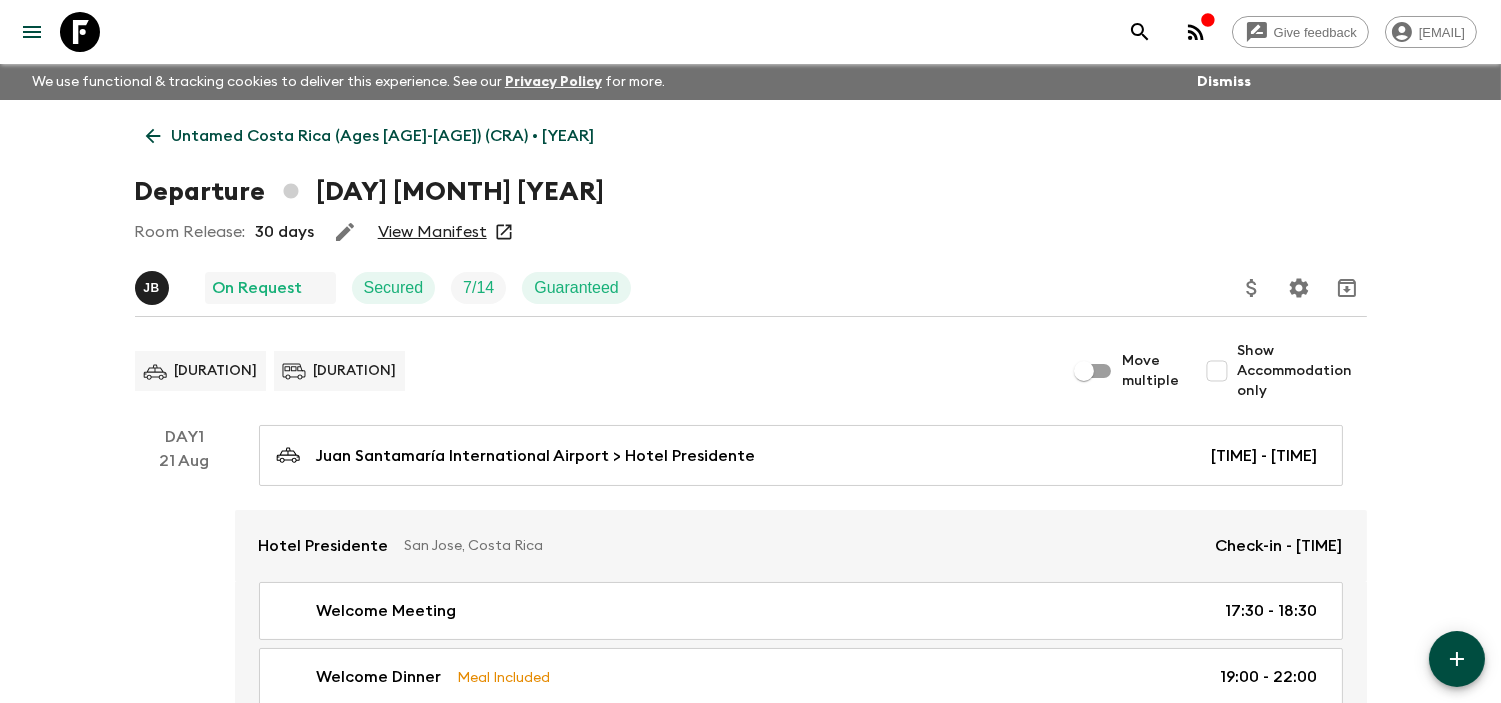 click 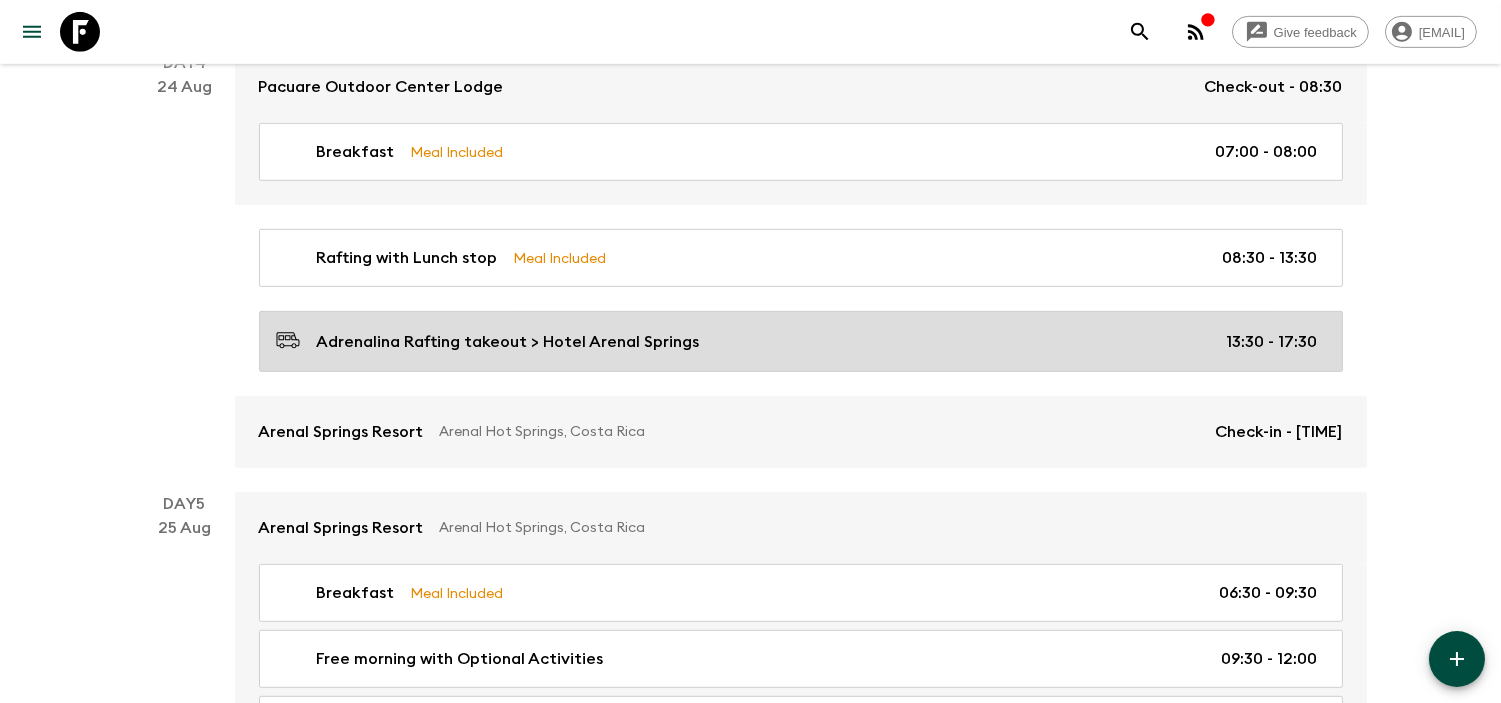 scroll, scrollTop: 1777, scrollLeft: 0, axis: vertical 